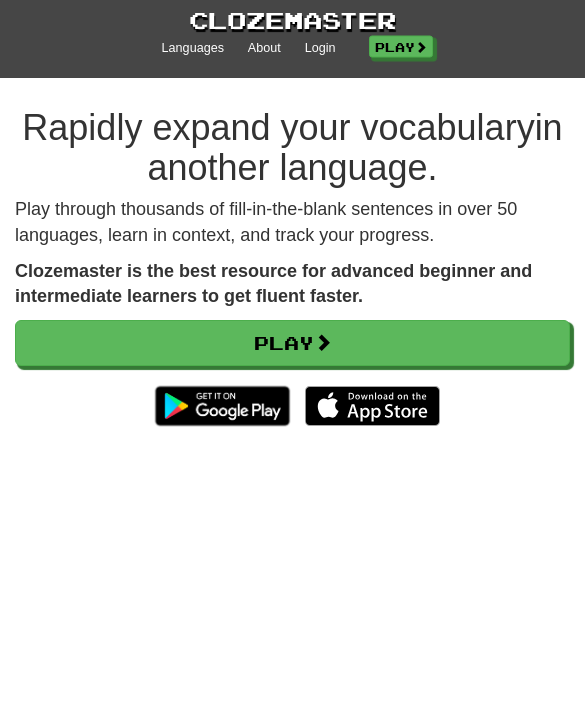 scroll, scrollTop: 14, scrollLeft: 0, axis: vertical 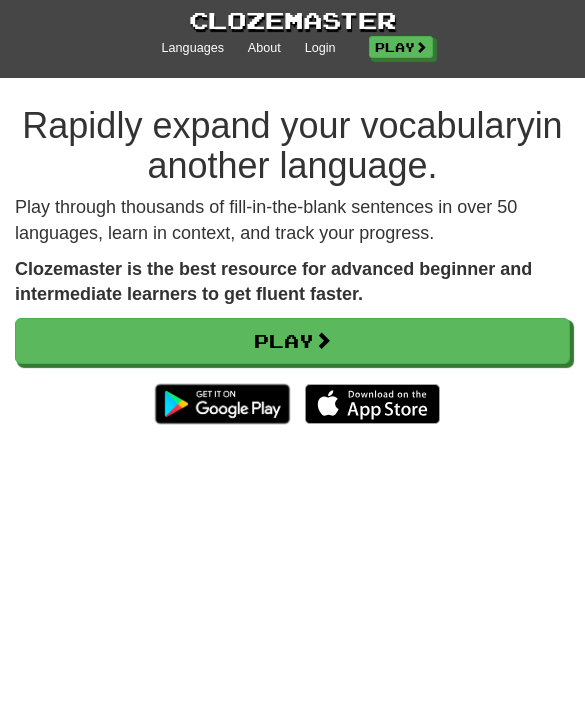 click on "Play" at bounding box center (292, 341) 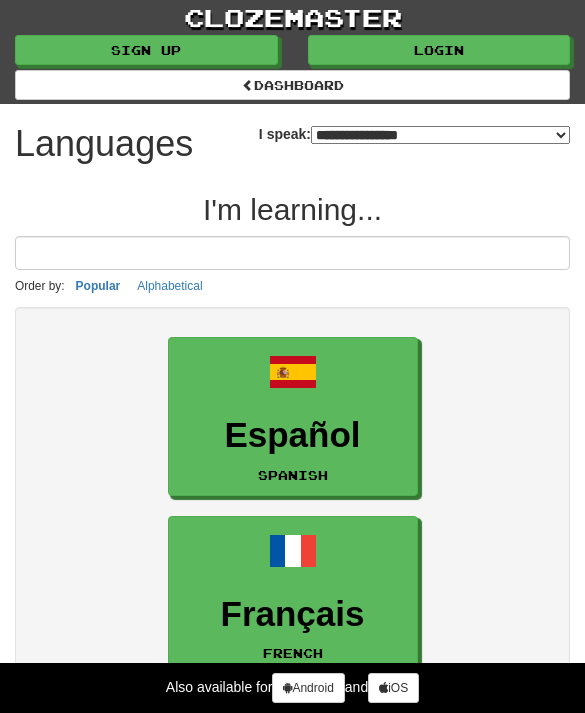 select on "*******" 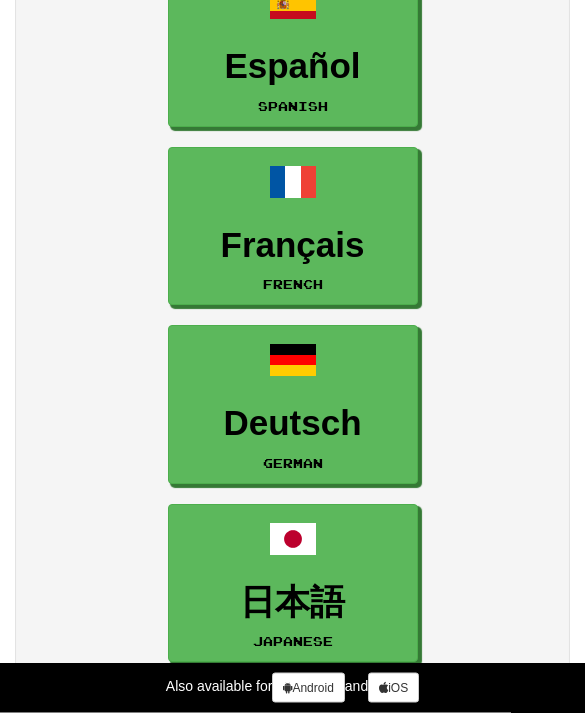 scroll, scrollTop: 369, scrollLeft: 0, axis: vertical 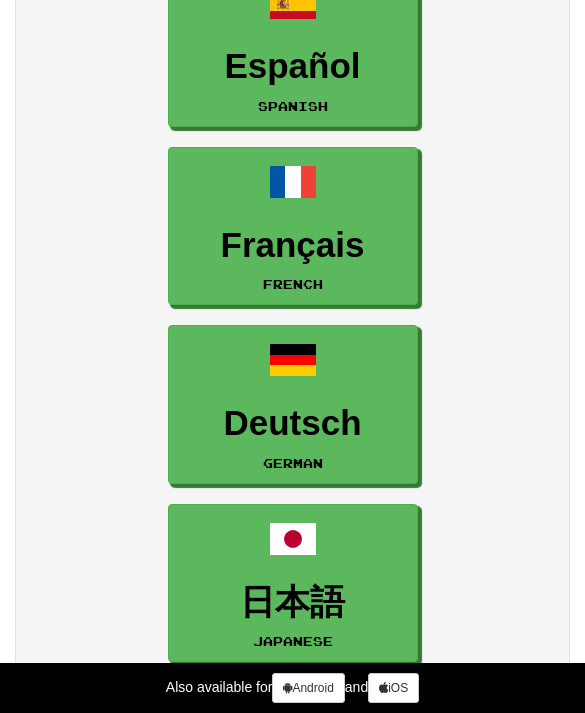 click on "Français" at bounding box center [293, 245] 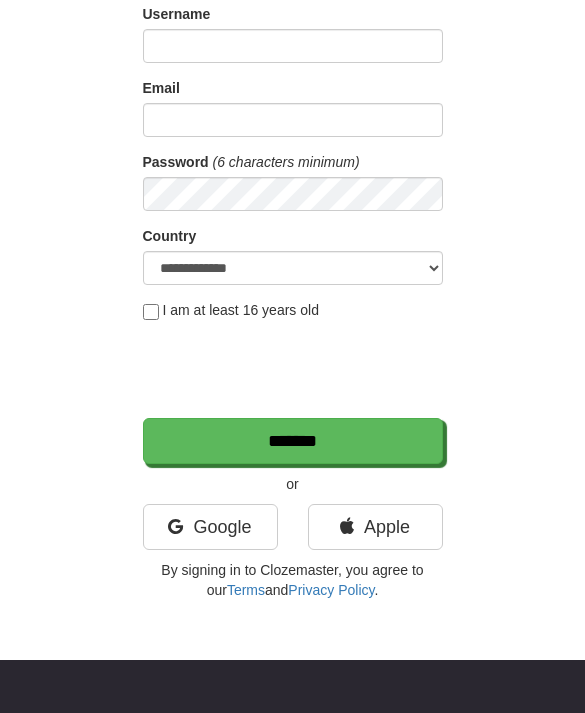 scroll, scrollTop: 193, scrollLeft: 0, axis: vertical 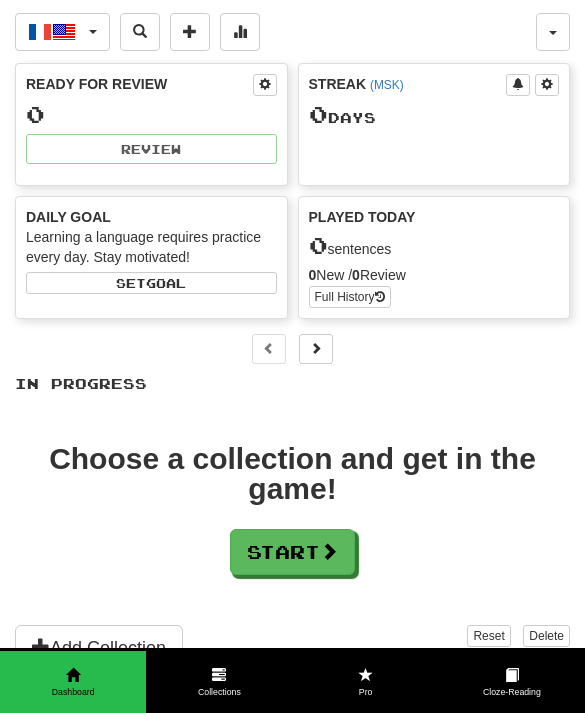 click on "Français  /  English" at bounding box center [62, 32] 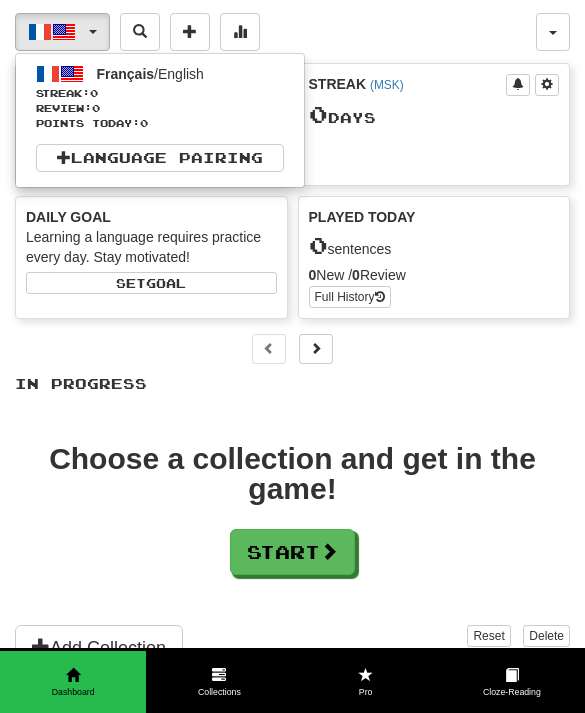 click on "Français  /  English" at bounding box center (150, 74) 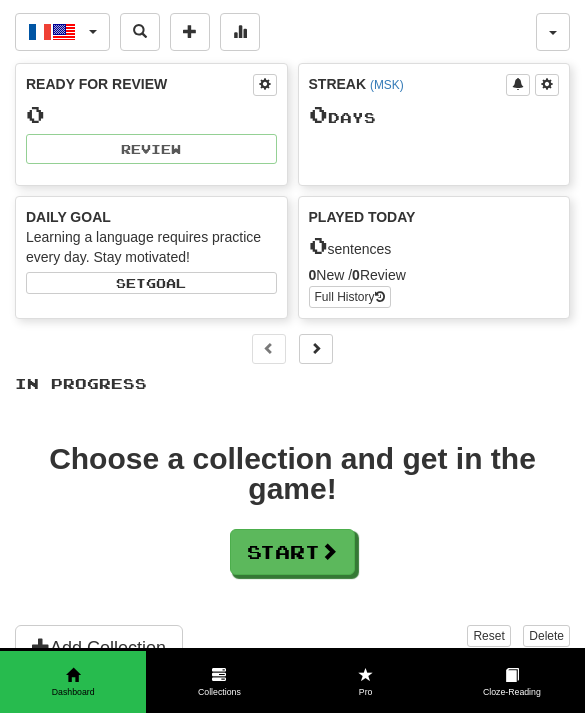scroll, scrollTop: 0, scrollLeft: 0, axis: both 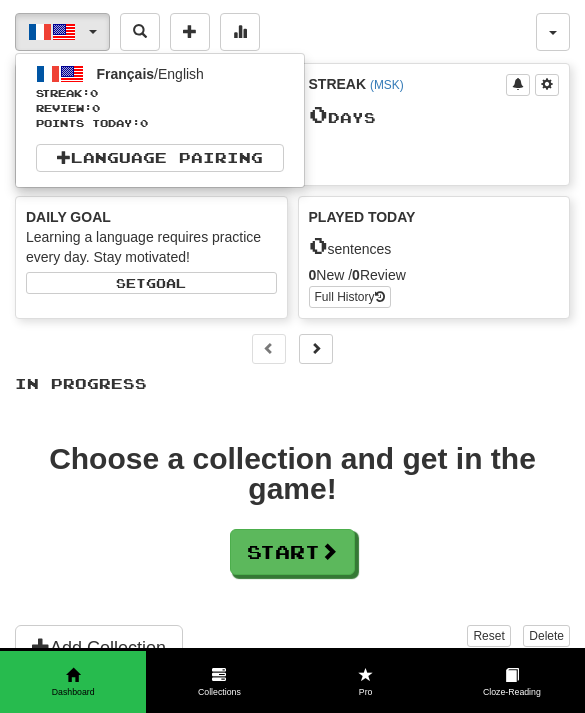 click on "Français  /  English" at bounding box center (150, 74) 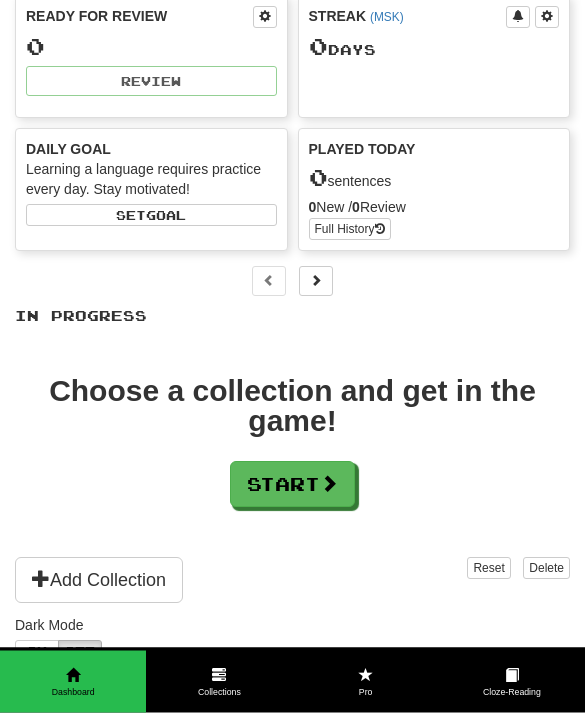 scroll, scrollTop: 68, scrollLeft: 0, axis: vertical 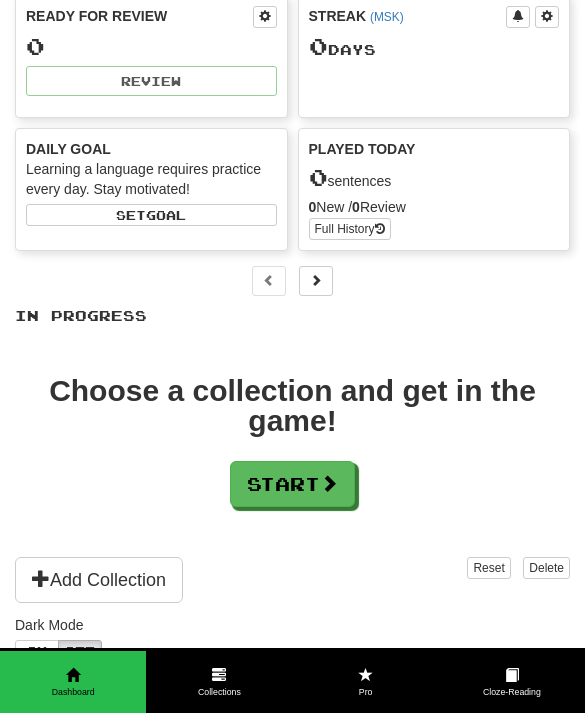 click at bounding box center (329, 483) 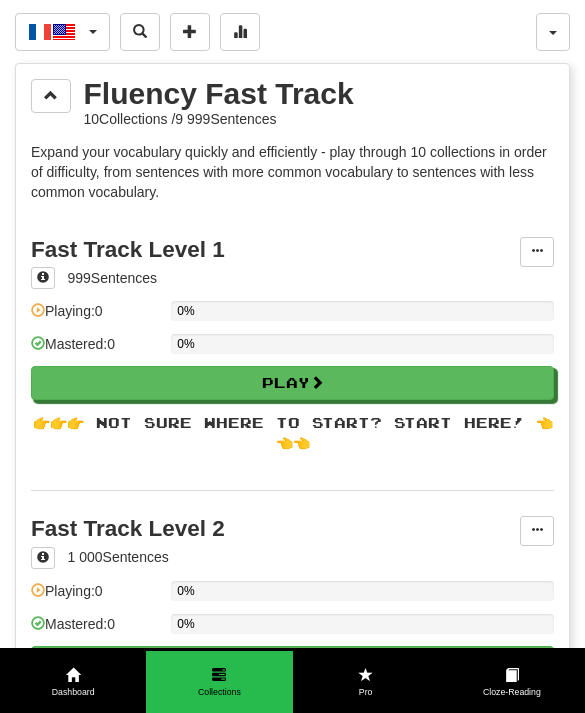 scroll, scrollTop: 4, scrollLeft: 0, axis: vertical 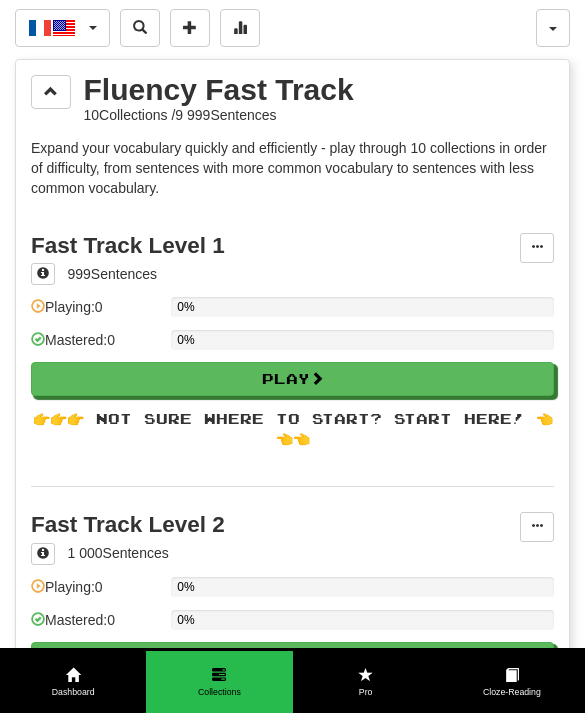 click on "Play" at bounding box center (292, 379) 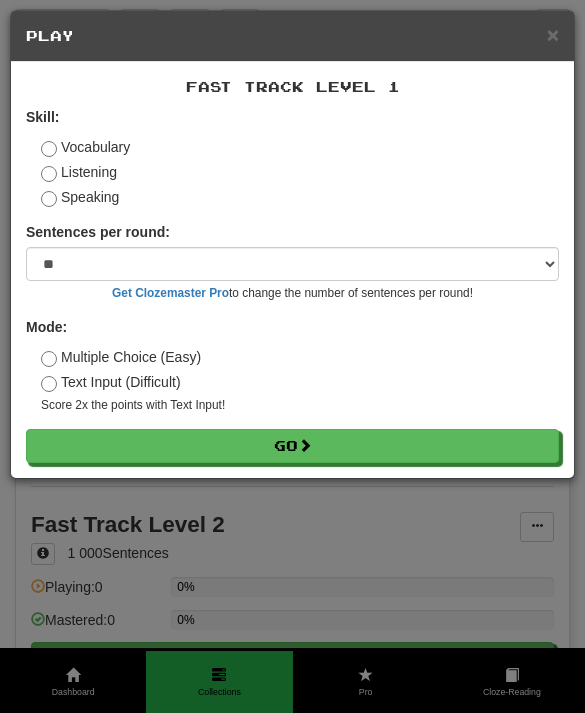click on "Go" at bounding box center [292, 446] 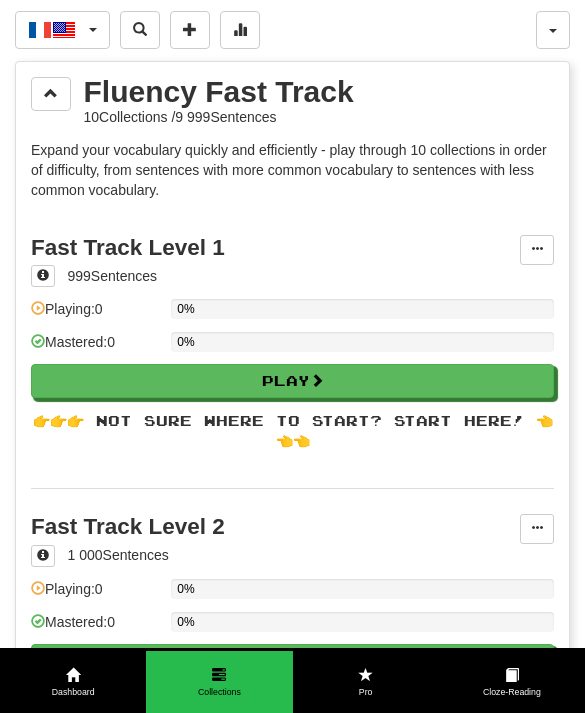 scroll, scrollTop: 3, scrollLeft: 0, axis: vertical 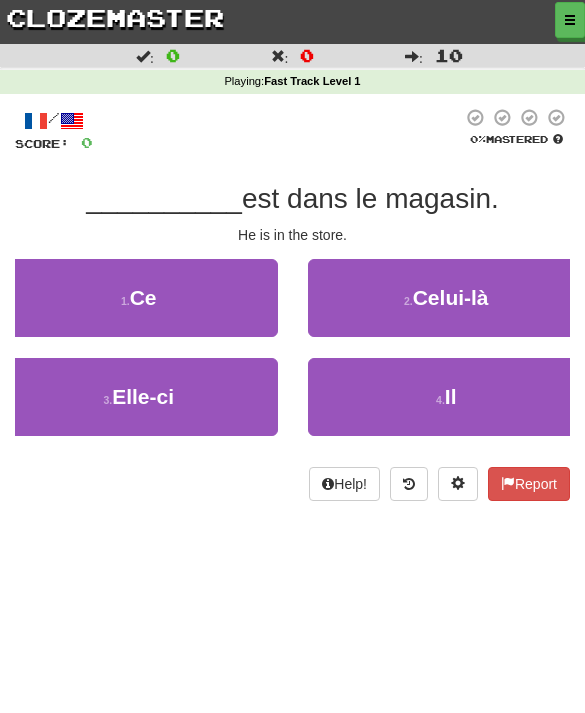 click on "4 .  Il" at bounding box center (447, 397) 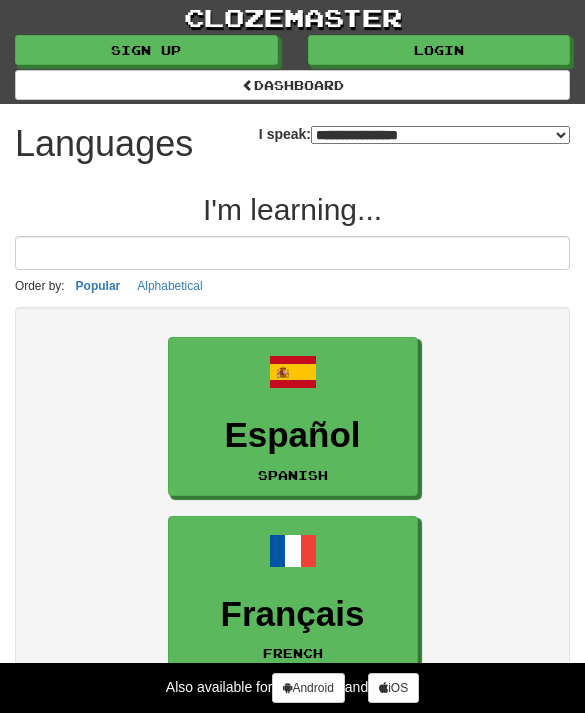 select on "*******" 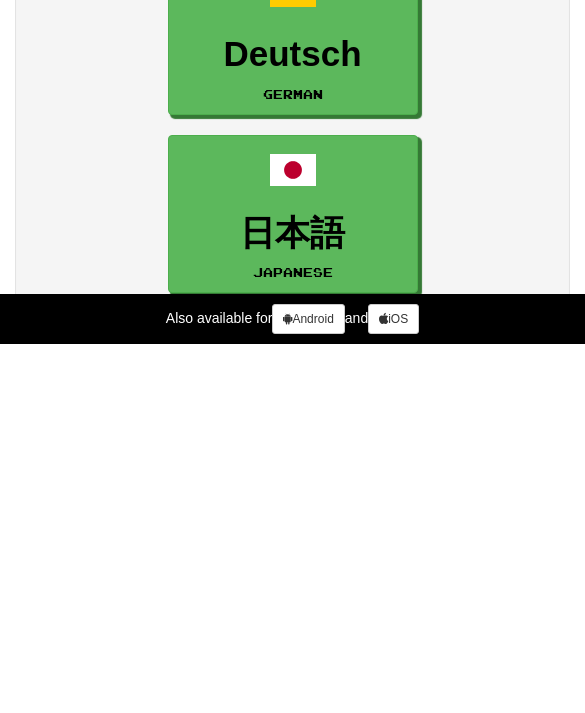 scroll, scrollTop: 369, scrollLeft: 0, axis: vertical 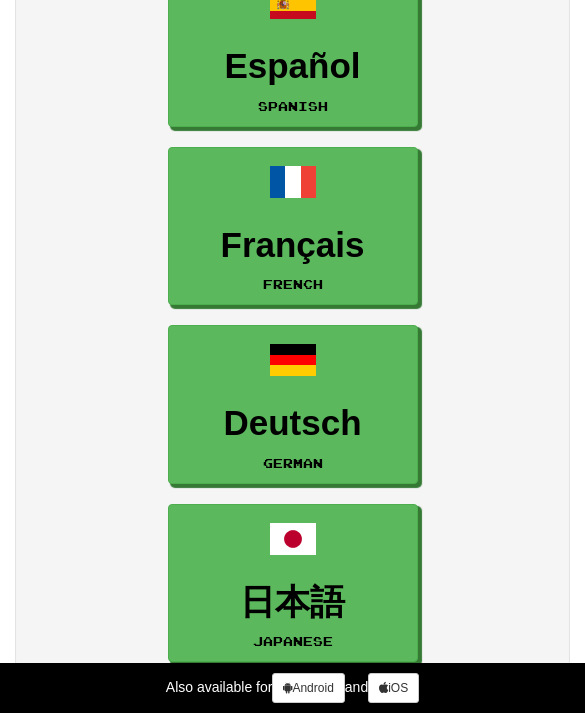 click on "Français" at bounding box center [293, 245] 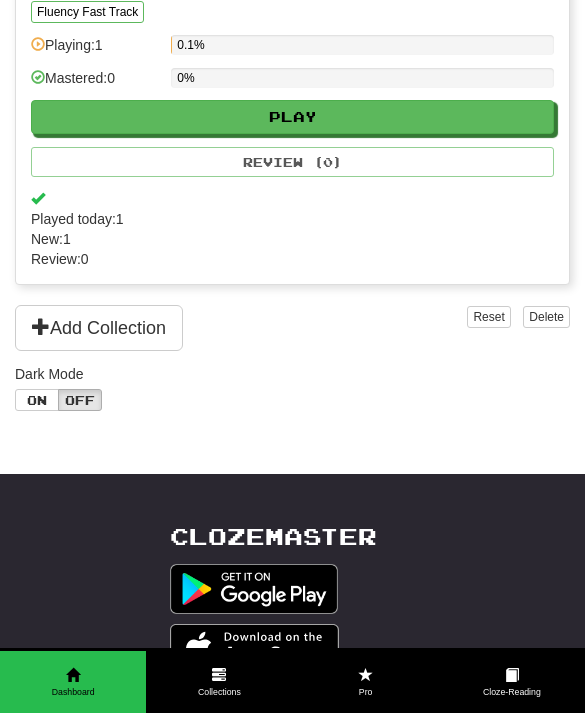 scroll, scrollTop: 490, scrollLeft: 0, axis: vertical 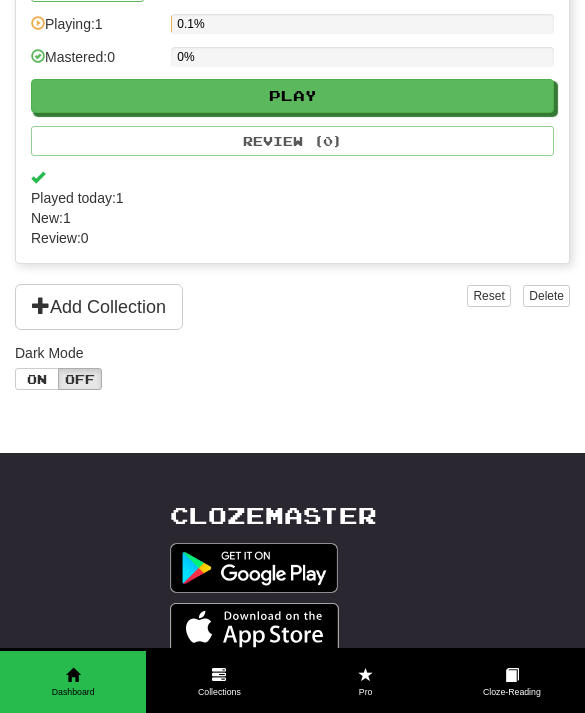 click on "Add Collection" at bounding box center (99, 307) 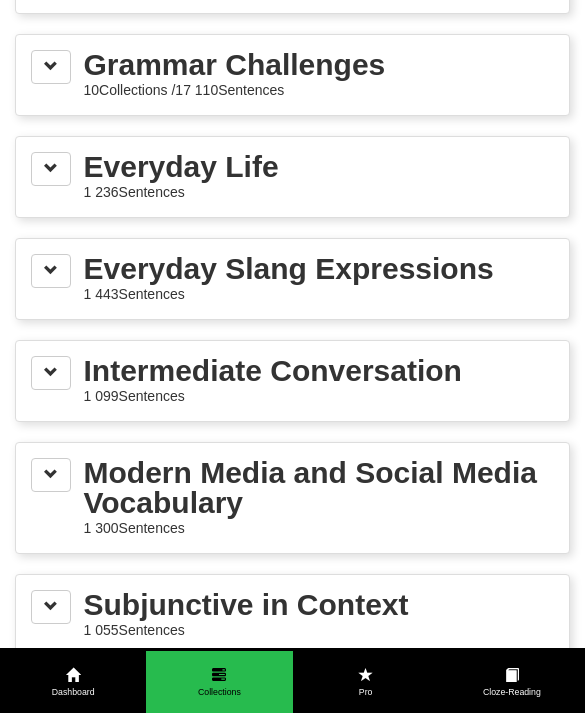 scroll, scrollTop: 2709, scrollLeft: 0, axis: vertical 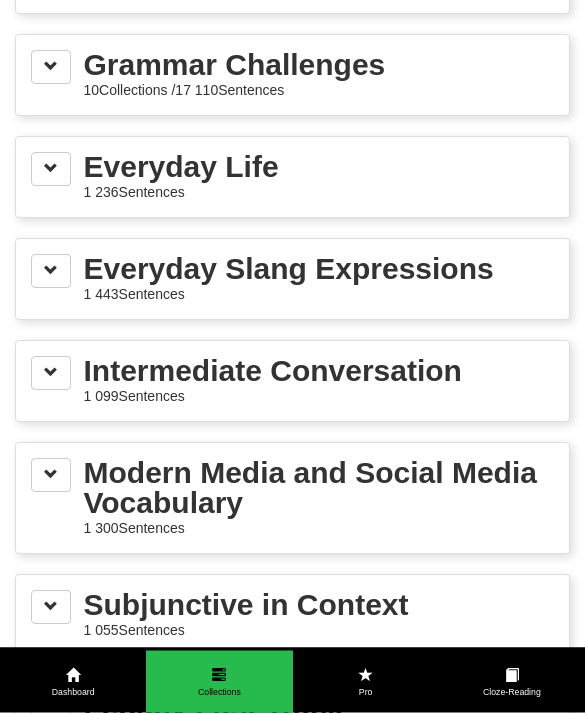 click on "Everyday Slang Expressions 1 443  Sentences" at bounding box center (292, 280) 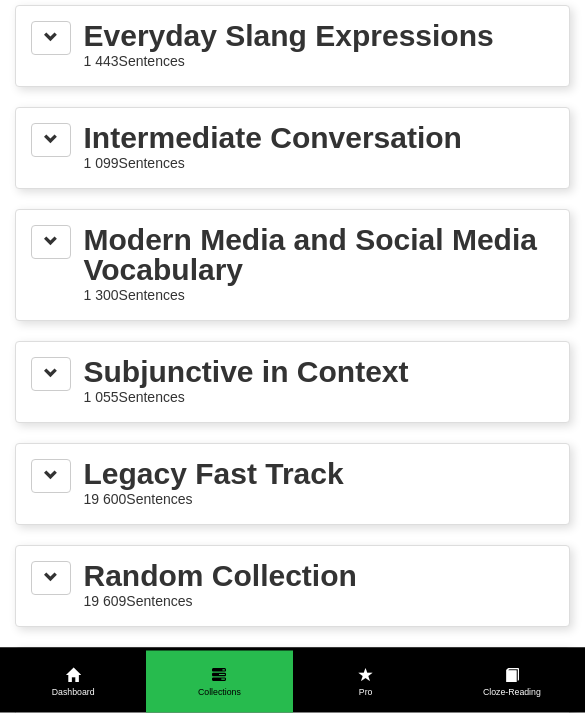 scroll, scrollTop: 2926, scrollLeft: 0, axis: vertical 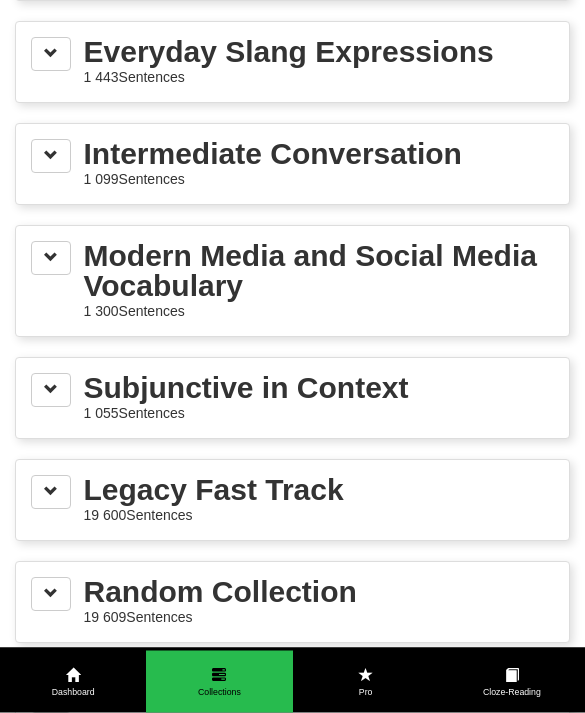 click on "Subjunctive in Context" at bounding box center (246, 389) 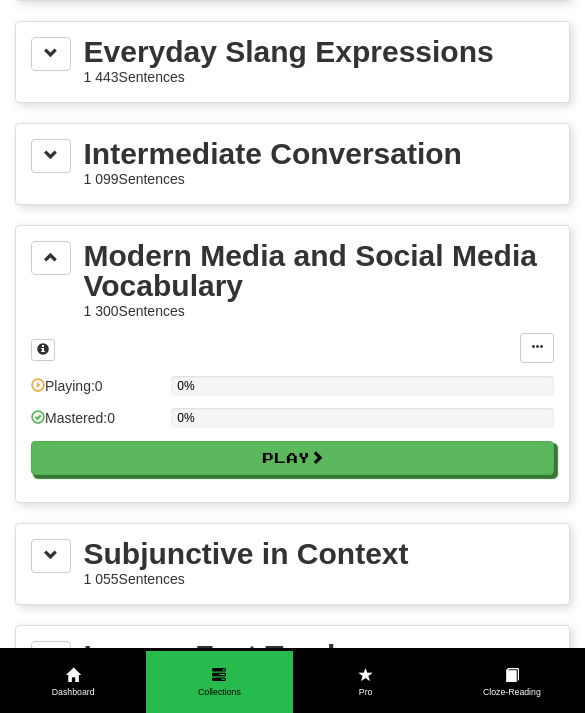 click on "Play" at bounding box center [292, 458] 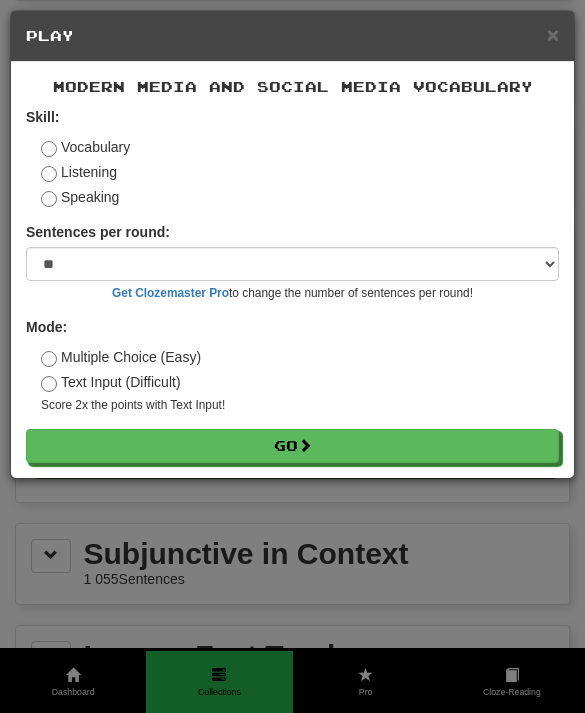 click on "Go" at bounding box center [292, 446] 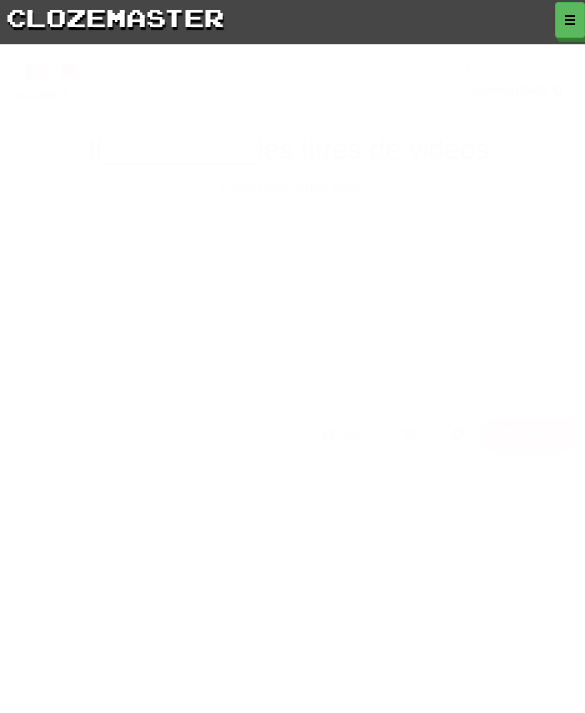 scroll, scrollTop: 0, scrollLeft: 0, axis: both 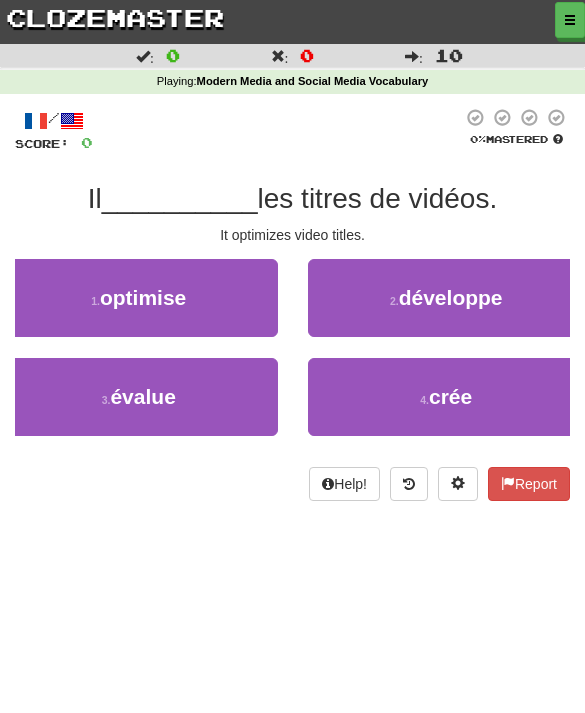 click on "4 .  crée" at bounding box center [447, 397] 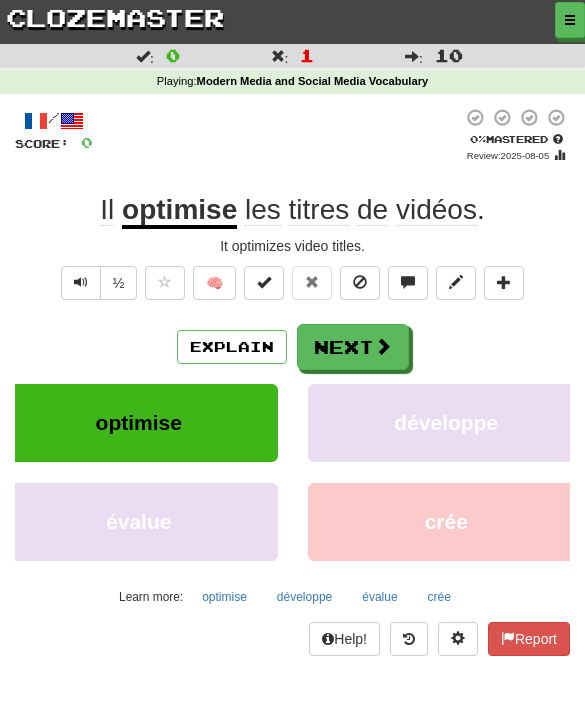 click at bounding box center (383, 346) 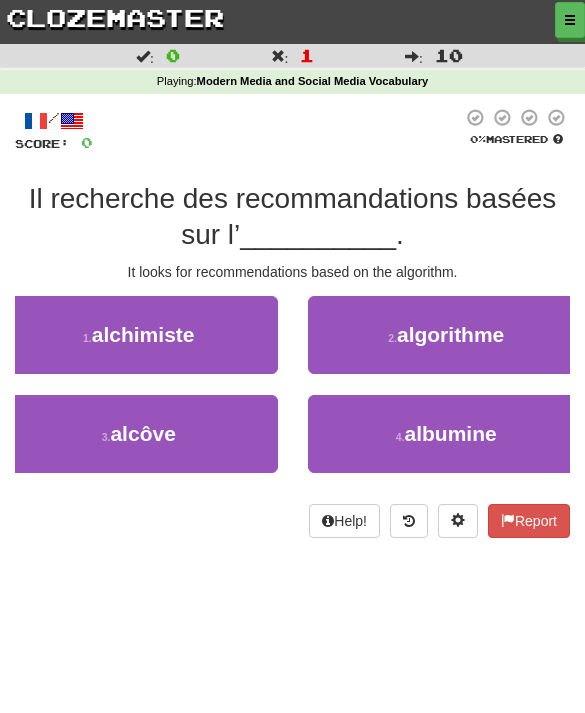 click on "1 .  alchimiste" at bounding box center [139, 335] 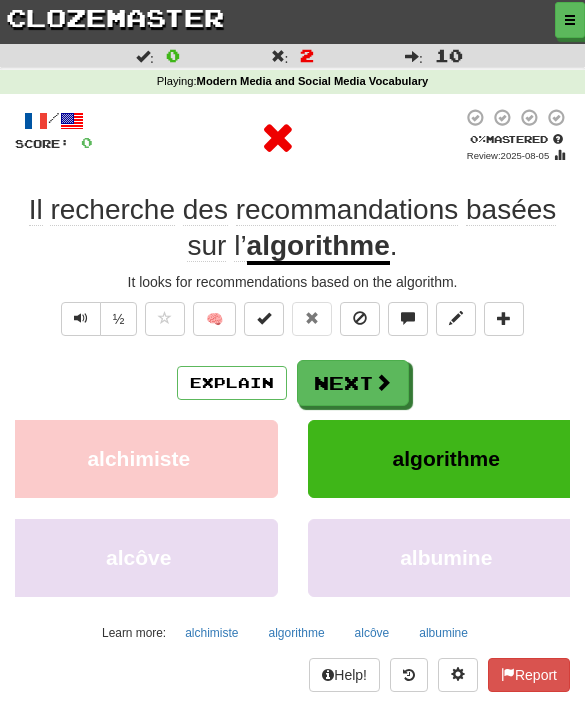 click at bounding box center [383, 382] 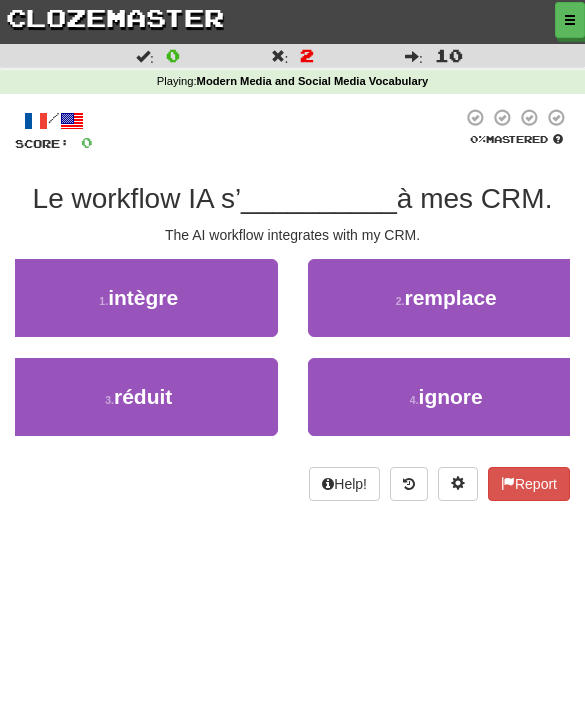 click on "4 .  ignore" at bounding box center [447, 397] 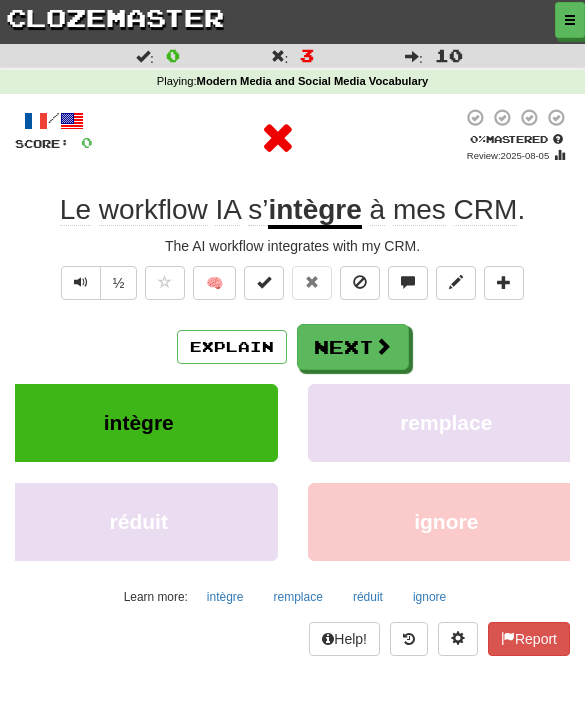 click on "Next" at bounding box center (353, 347) 